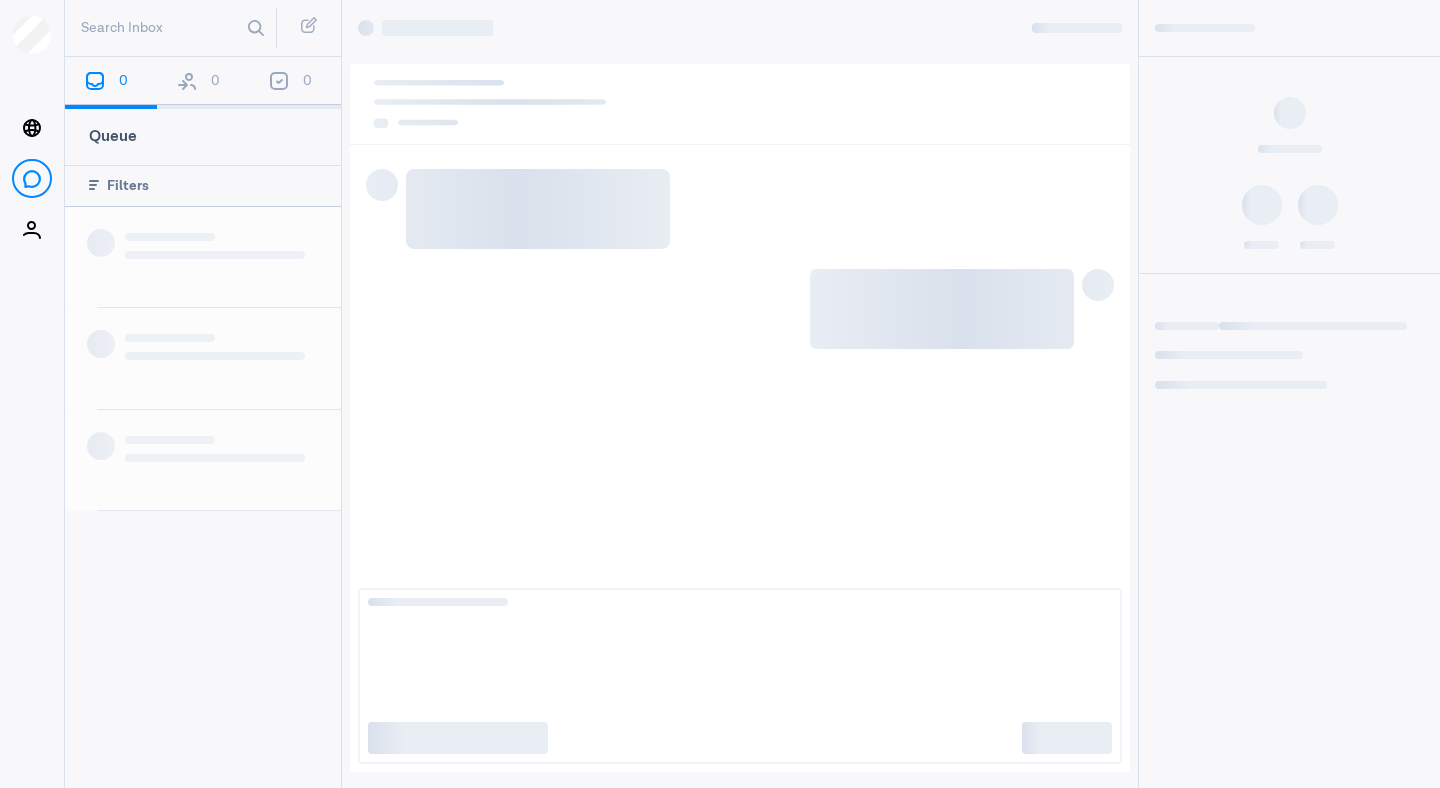 scroll, scrollTop: 0, scrollLeft: 0, axis: both 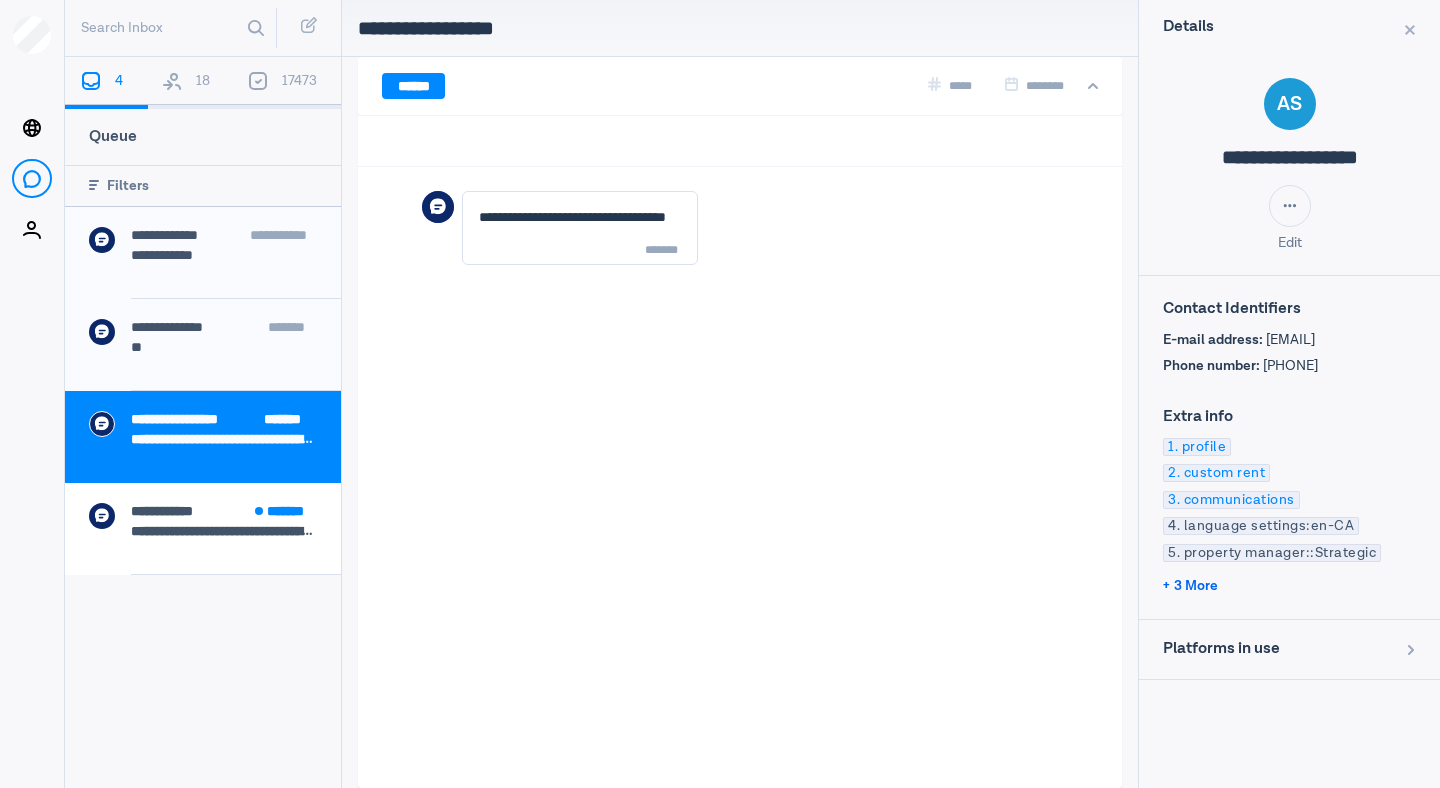 click on "3   More" at bounding box center [1190, 586] 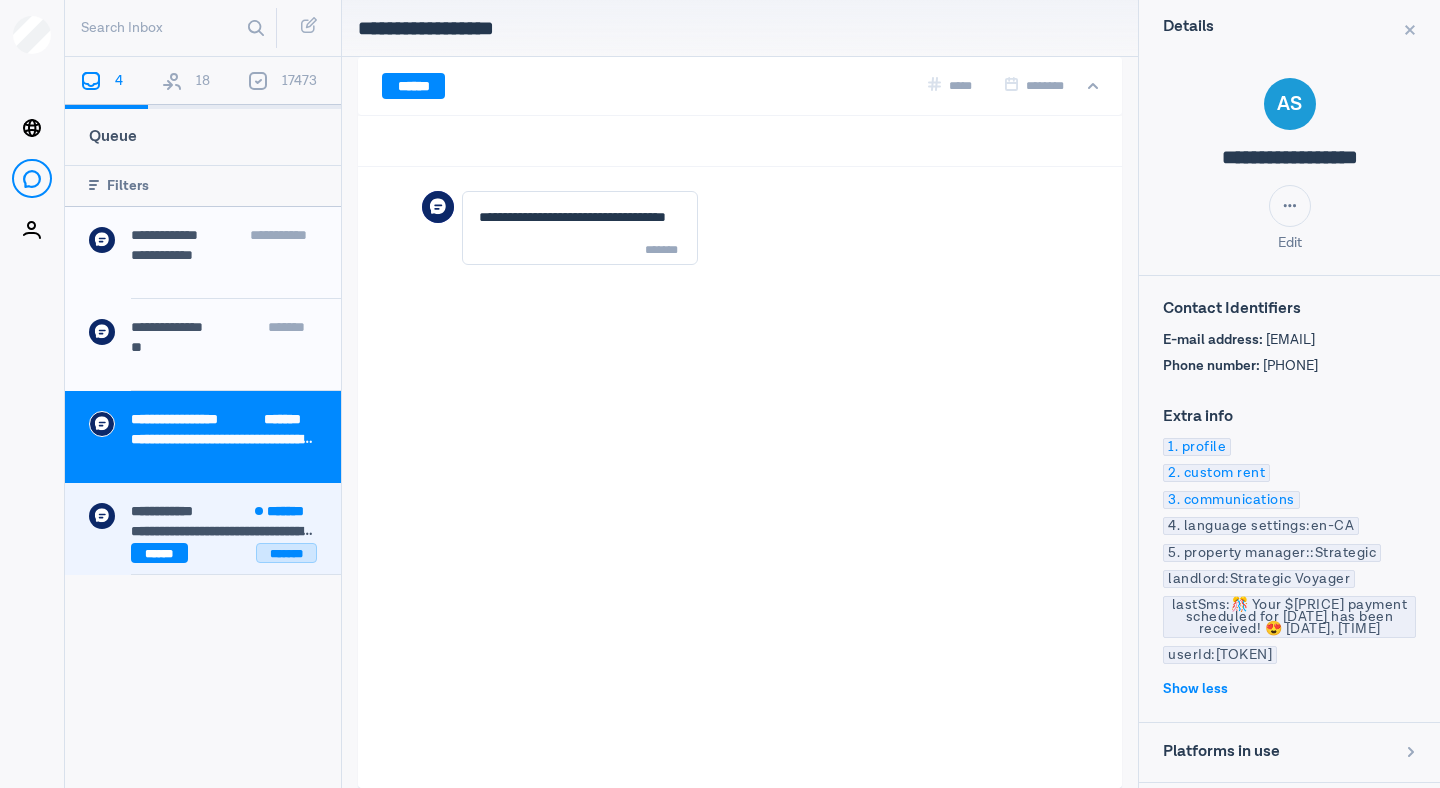 click on "*******" at bounding box center (286, 553) 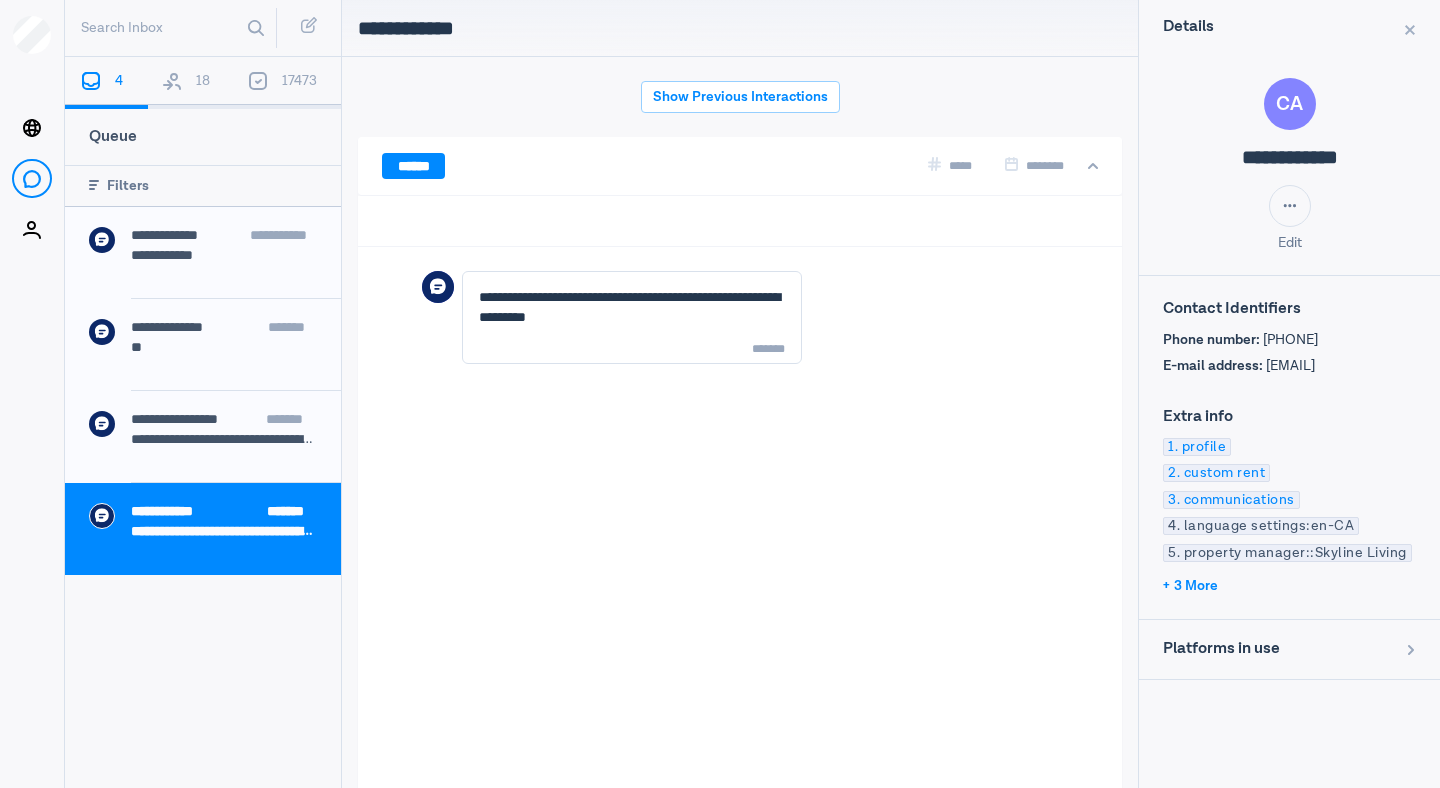 scroll, scrollTop: 80, scrollLeft: 0, axis: vertical 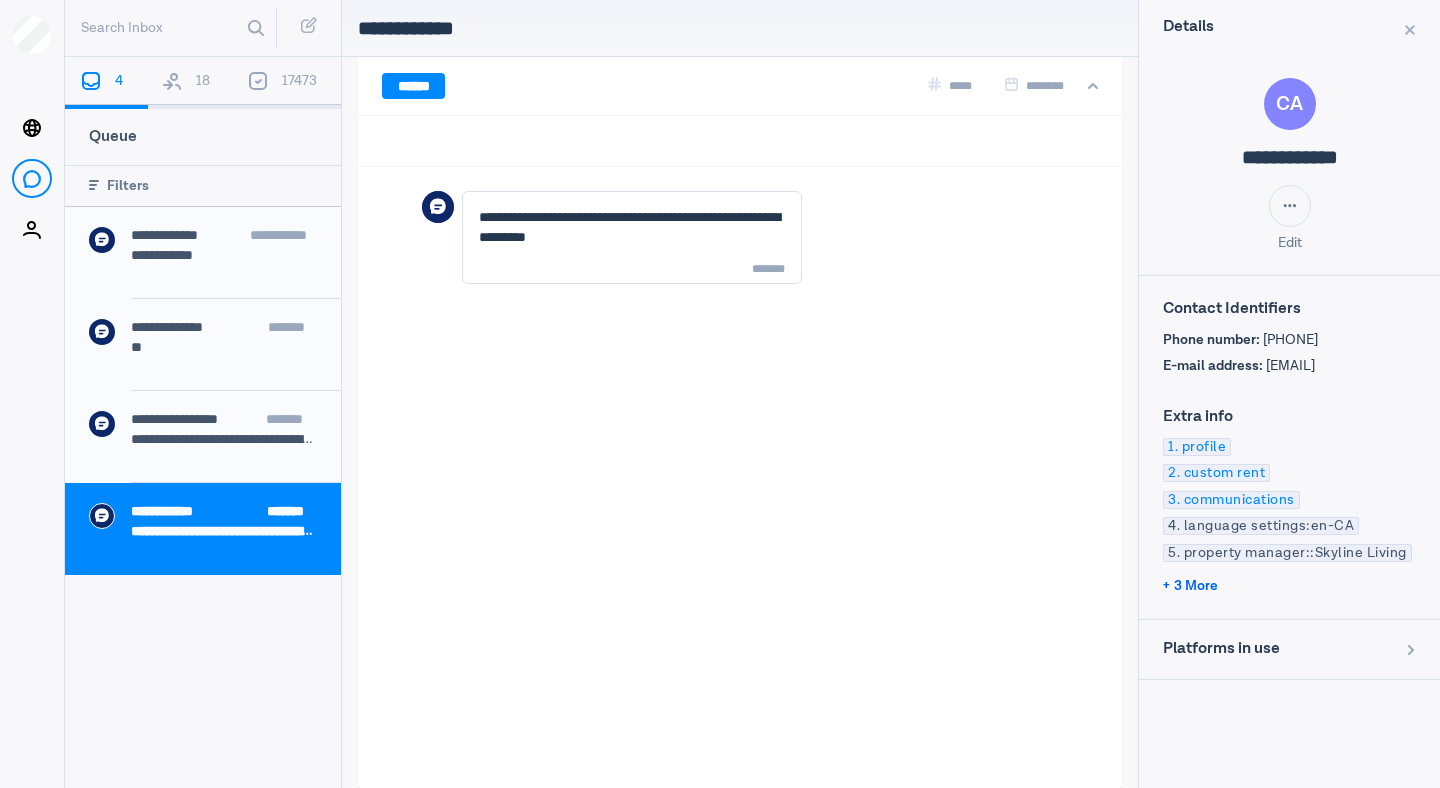 click on "3   More" at bounding box center (1190, 586) 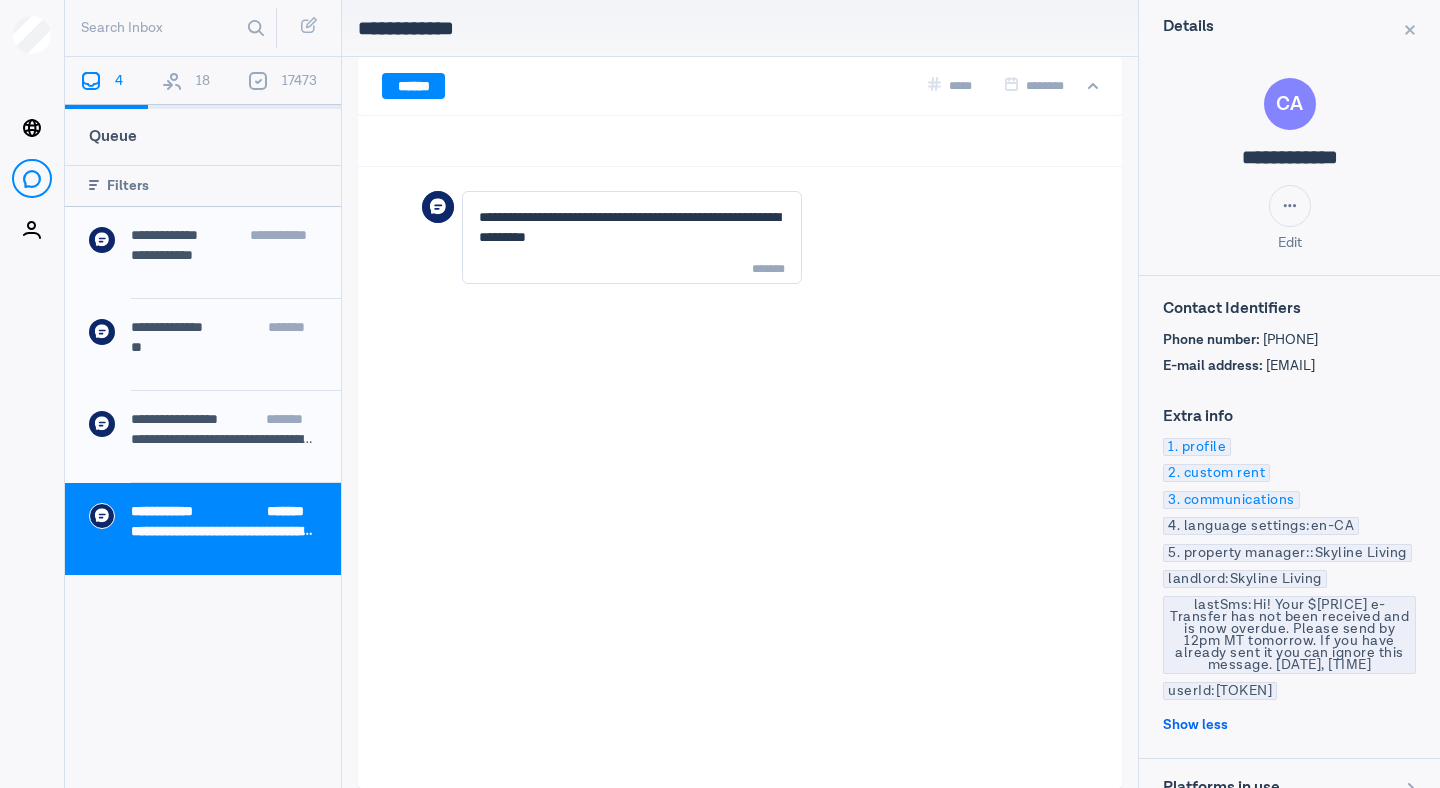 scroll, scrollTop: 43, scrollLeft: 0, axis: vertical 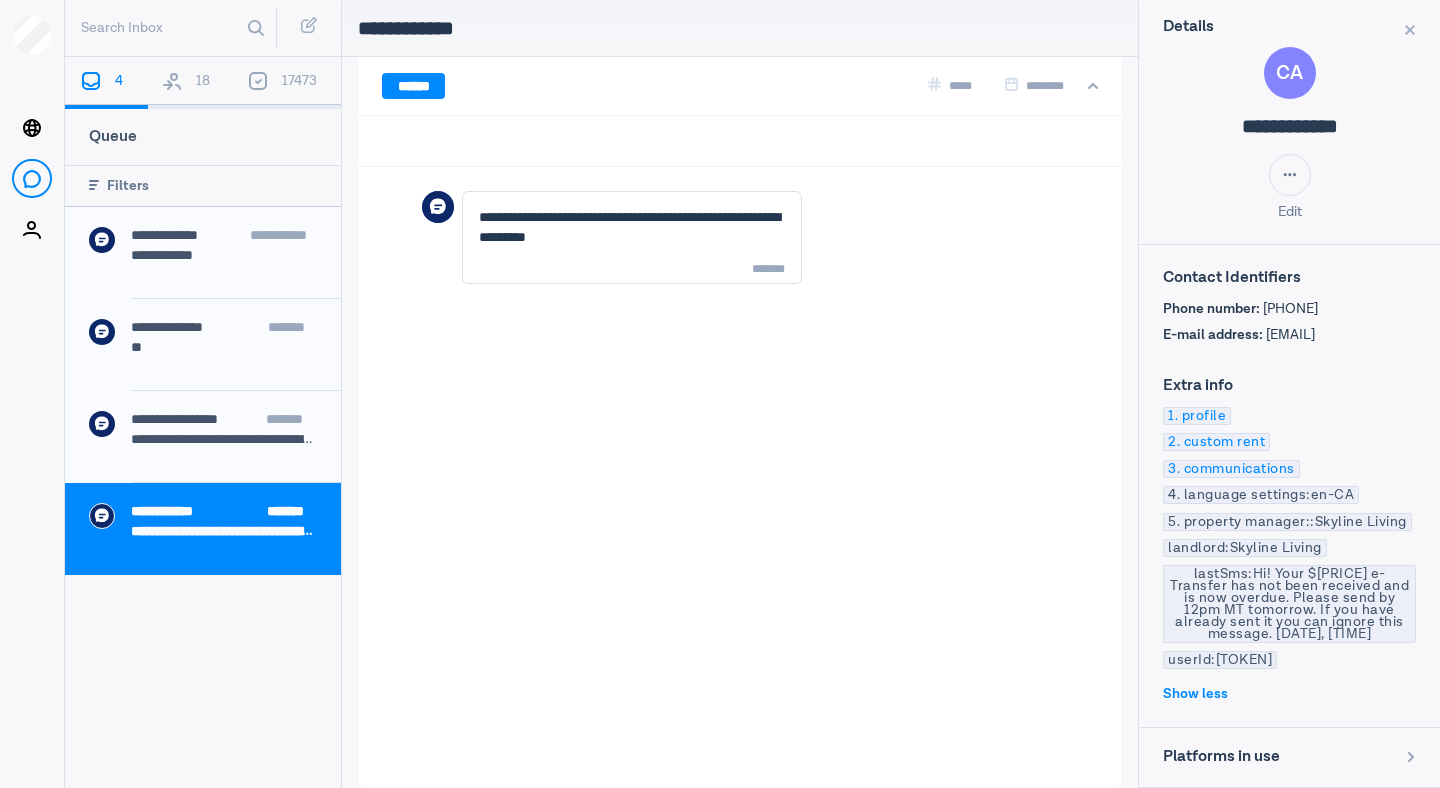 click on "**********" at bounding box center [420, 28] 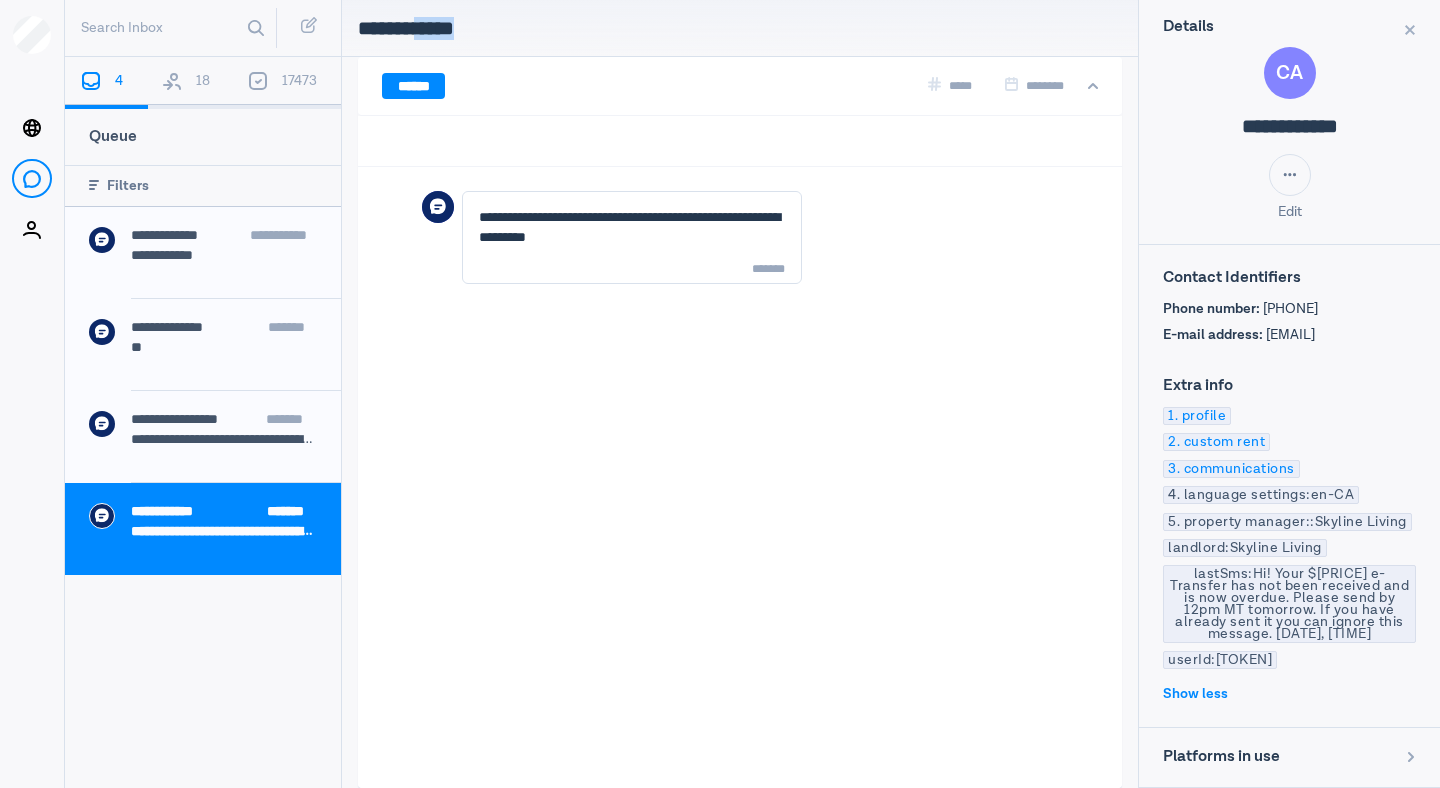 click on "**********" at bounding box center (420, 28) 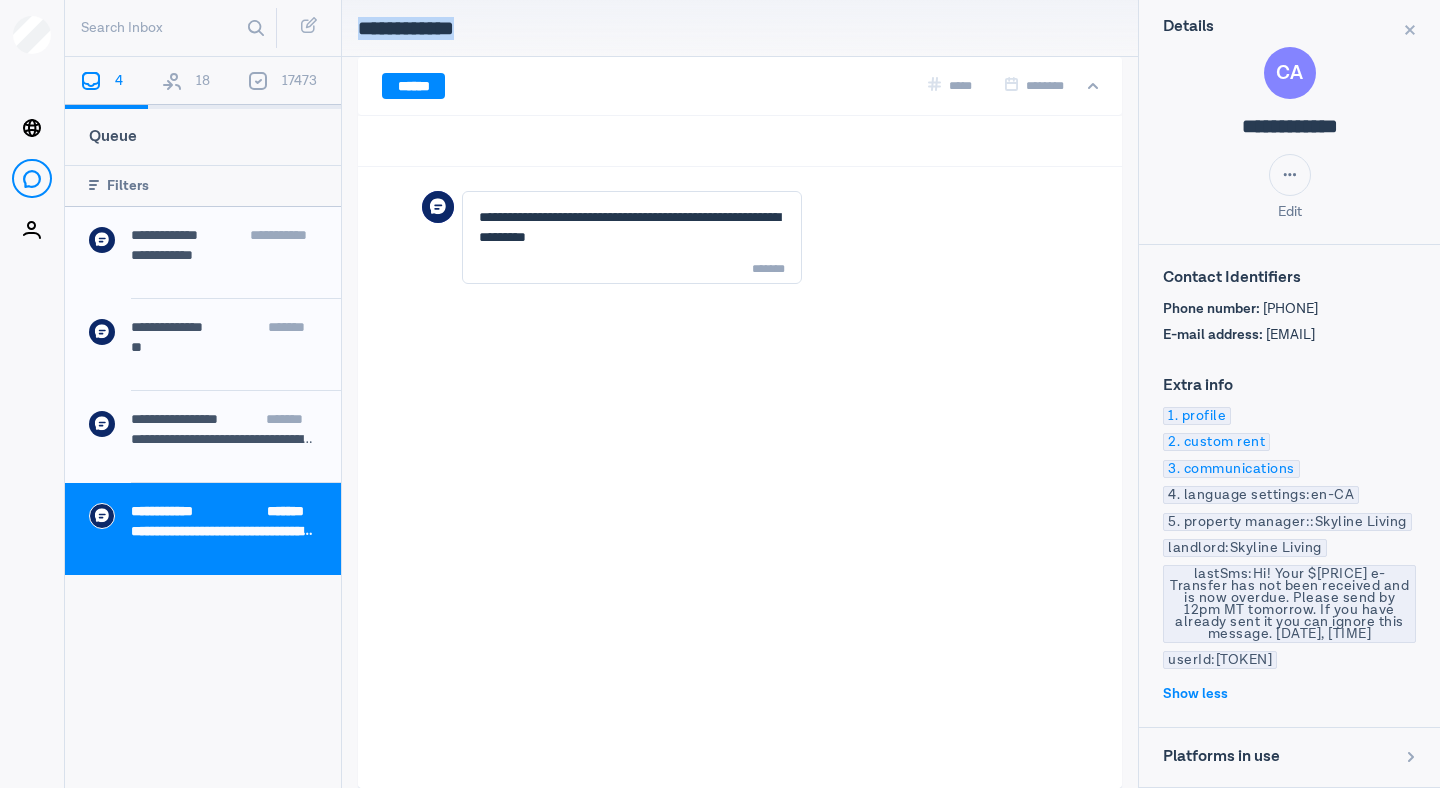 click on "**********" at bounding box center [420, 28] 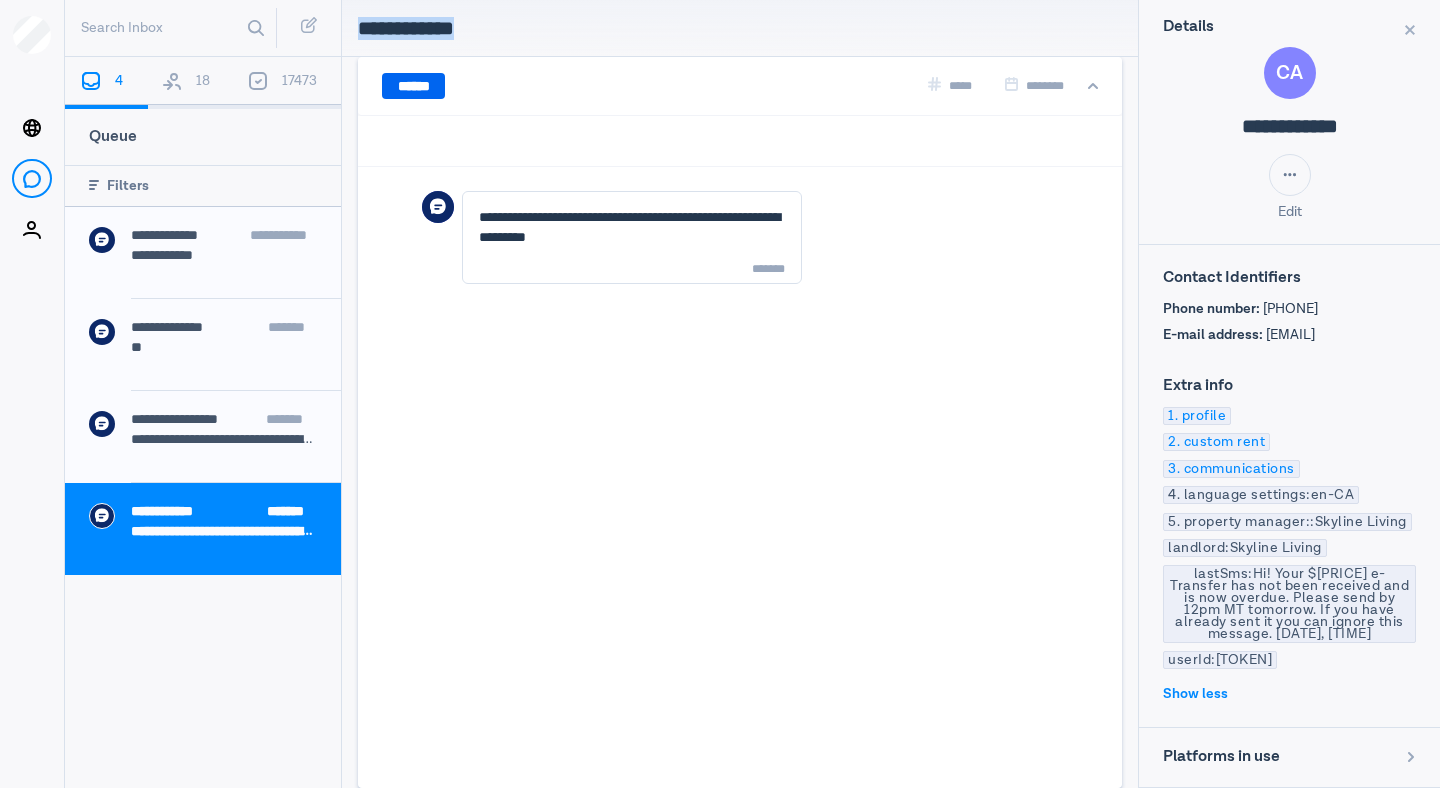click on "******" at bounding box center (413, 86) 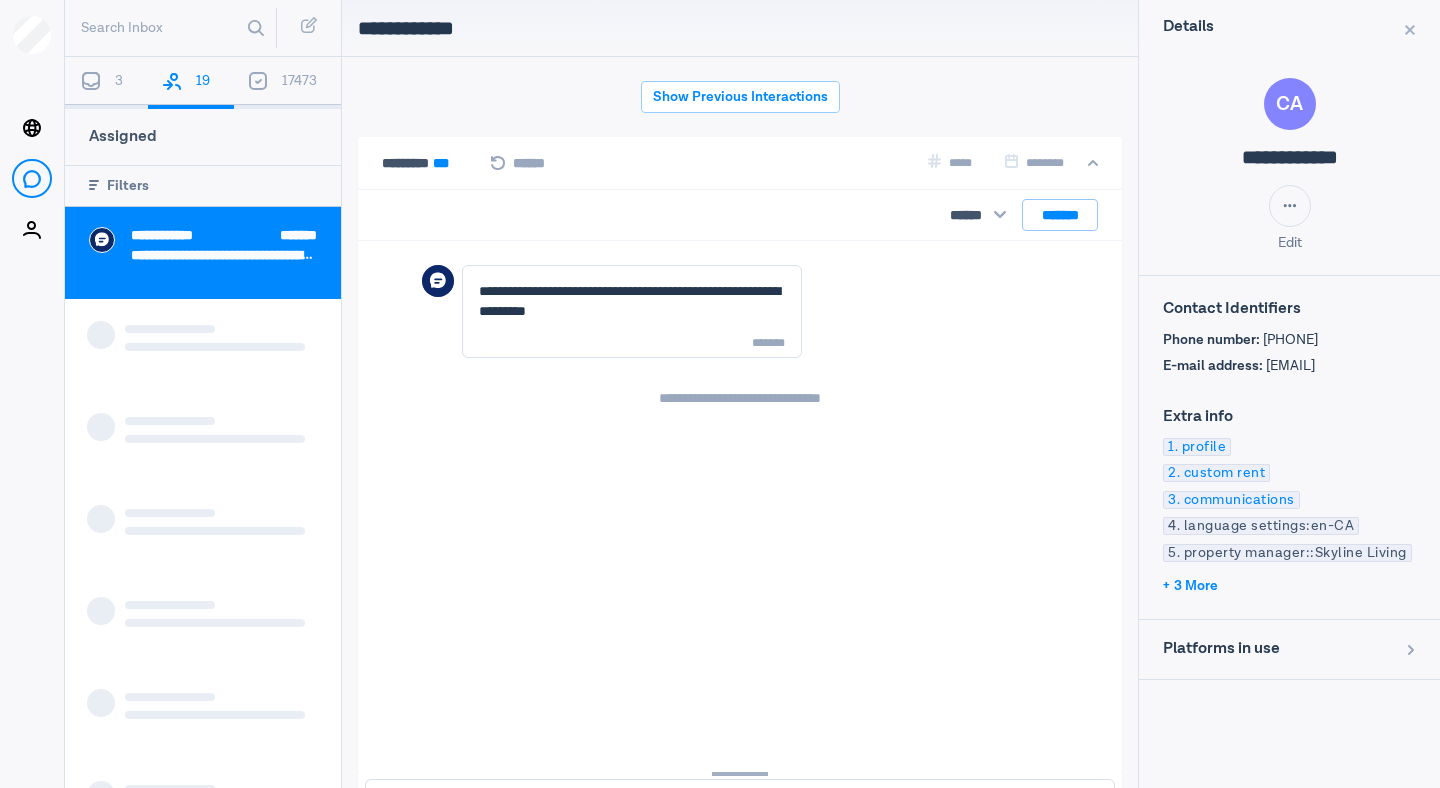 scroll, scrollTop: 80, scrollLeft: 0, axis: vertical 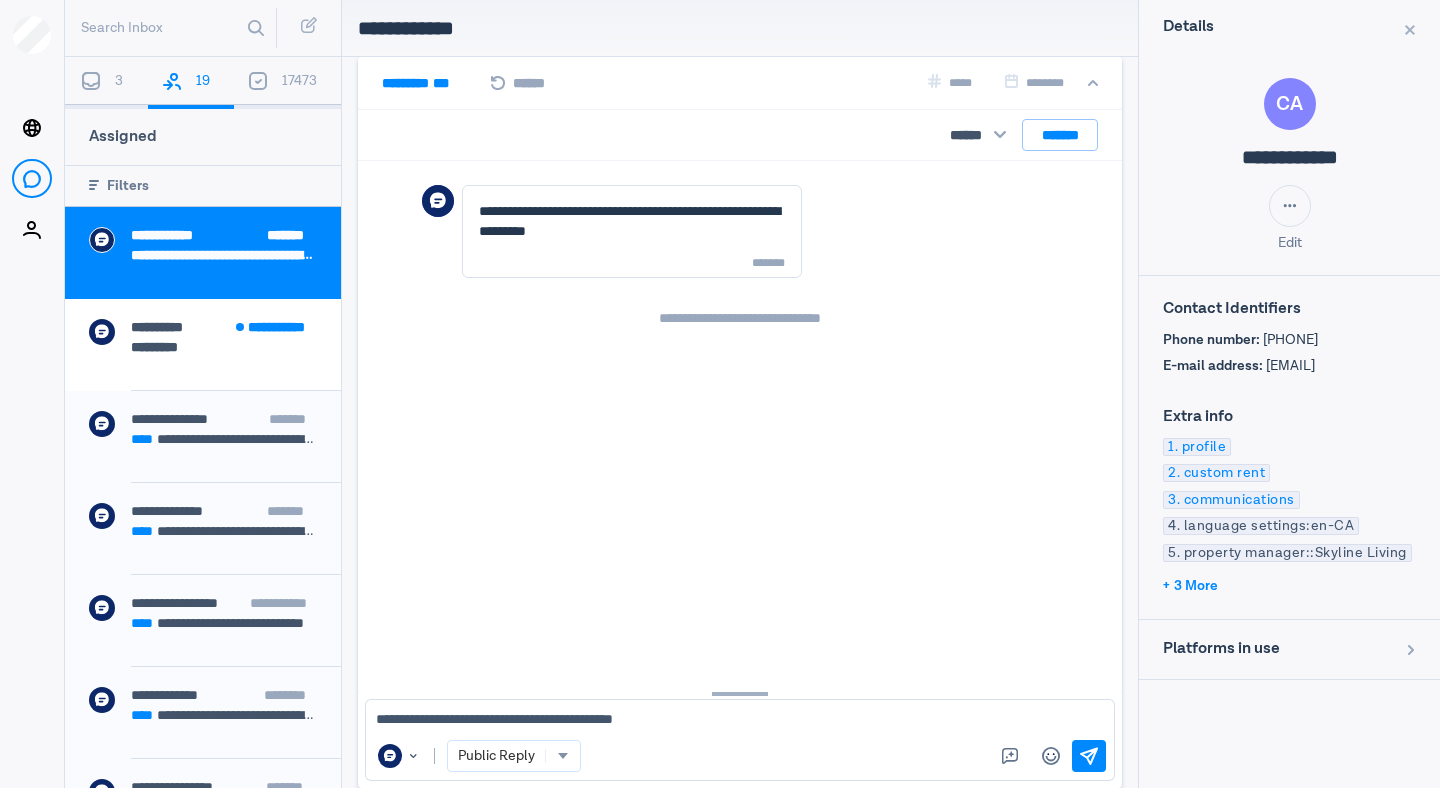 type on "**********" 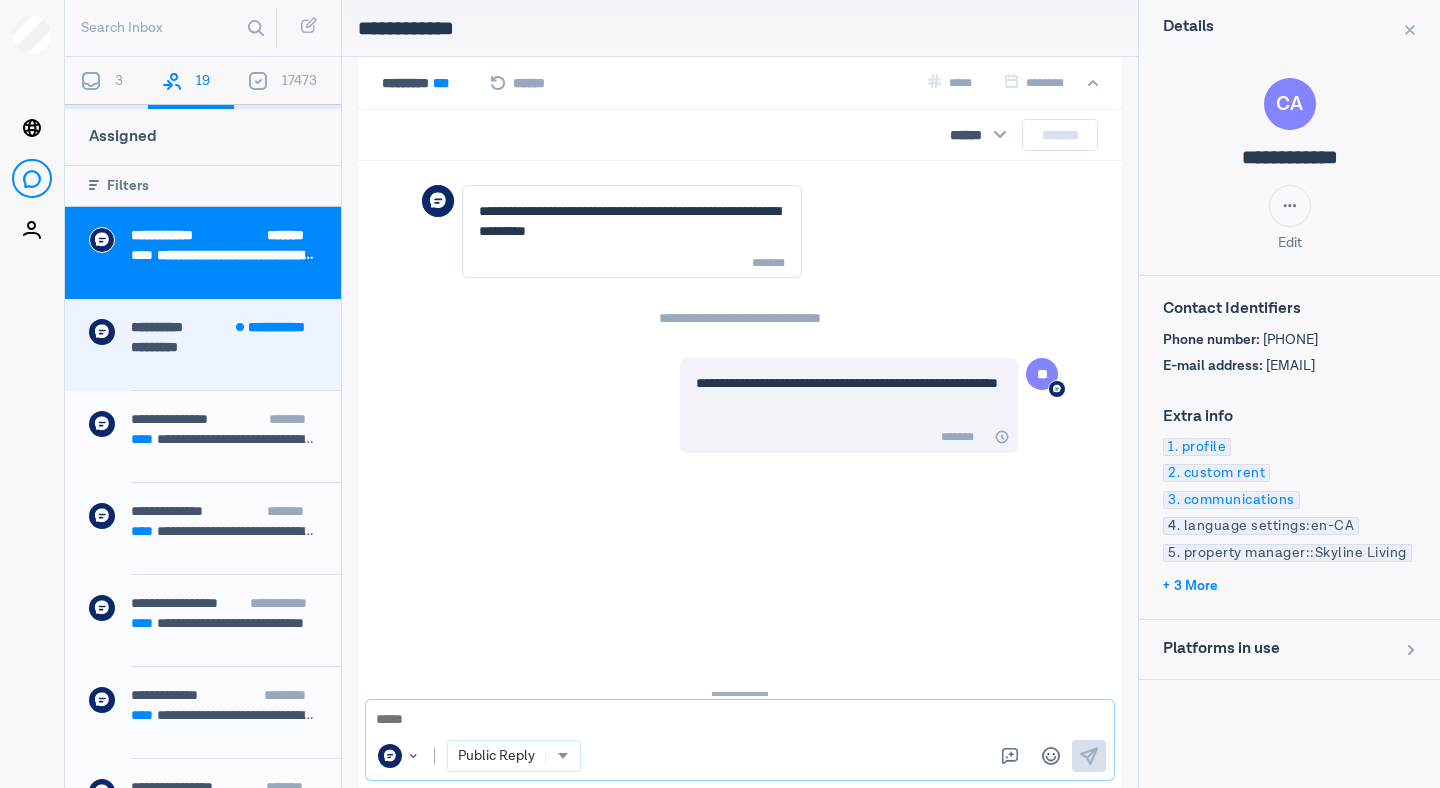 type 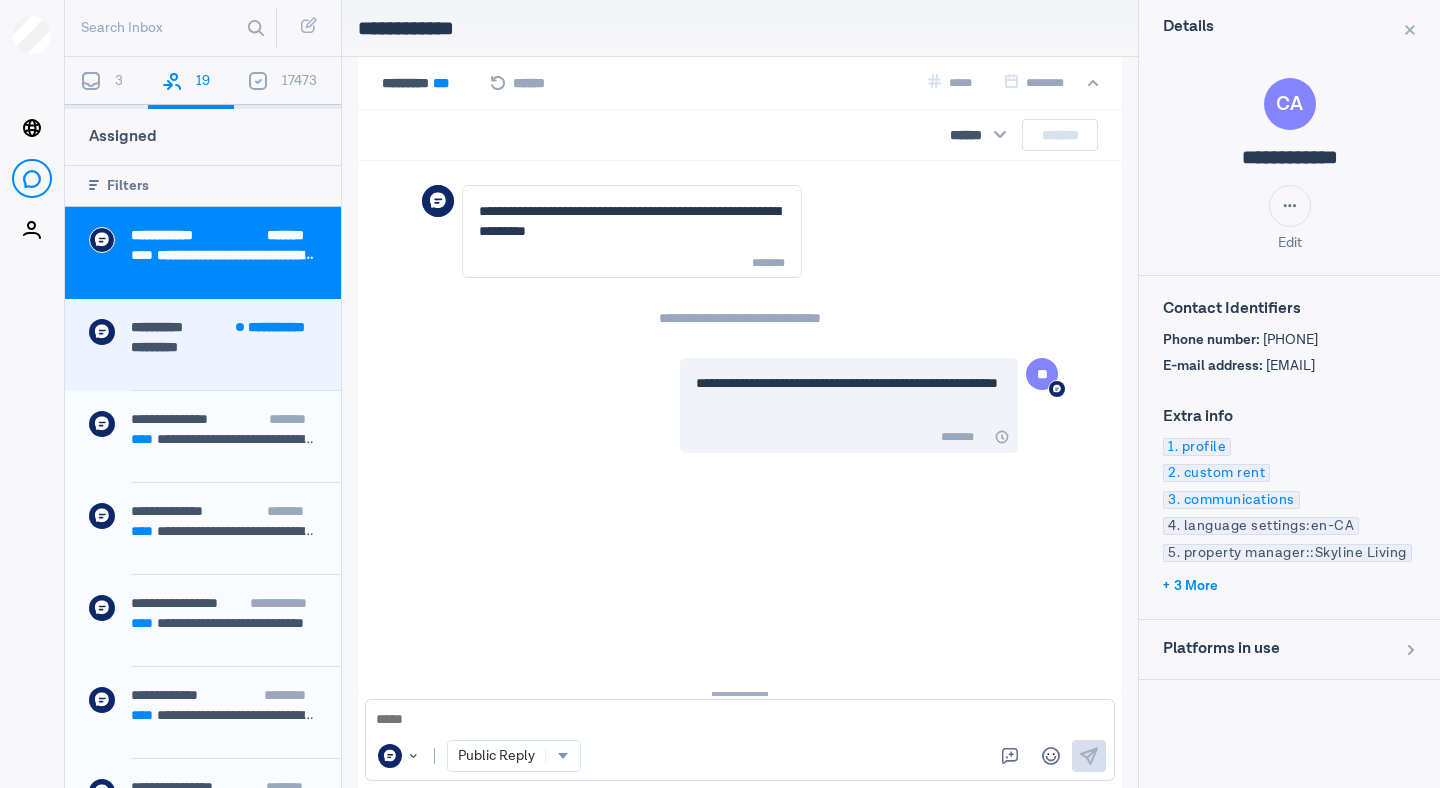 click at bounding box center (224, 369) 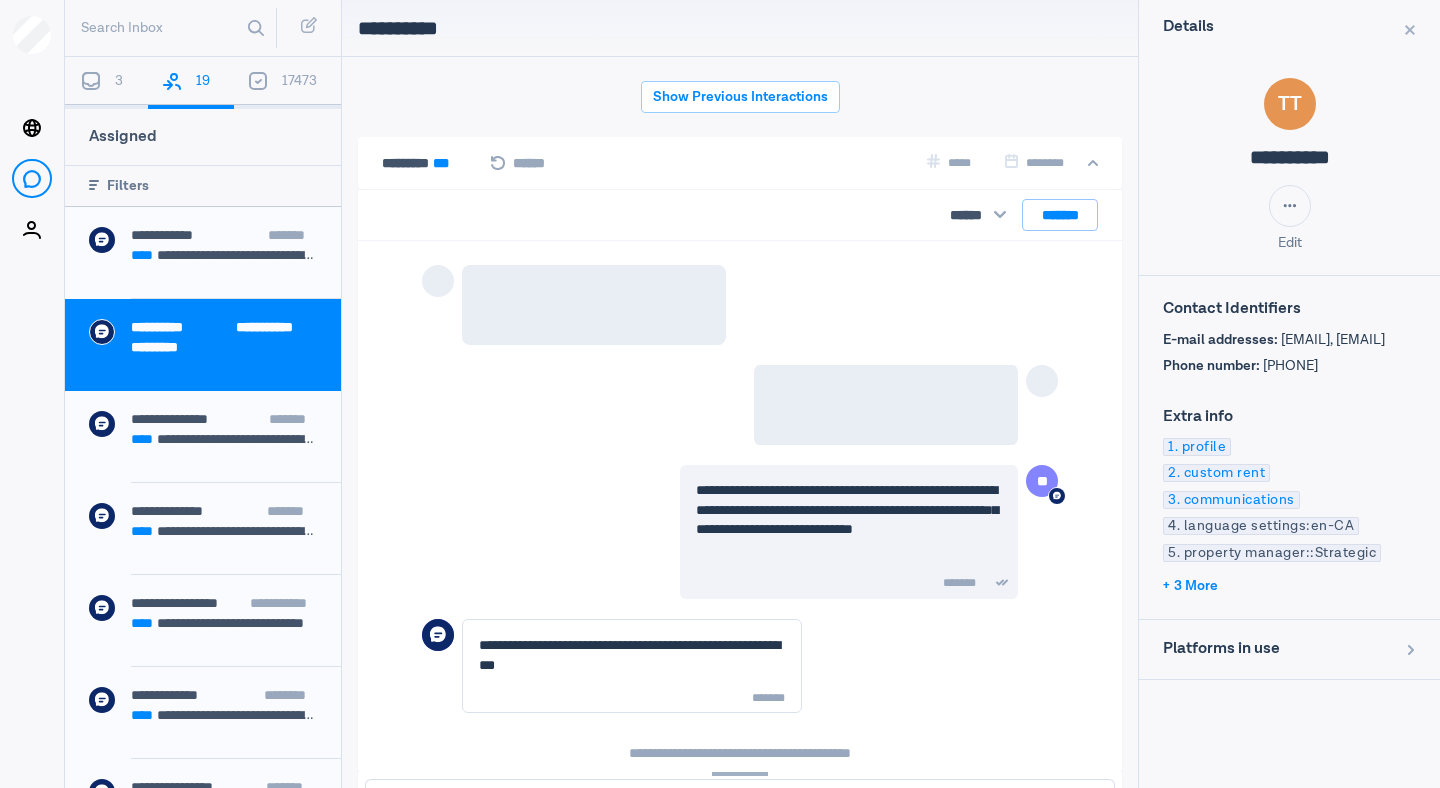 scroll, scrollTop: 1559, scrollLeft: 0, axis: vertical 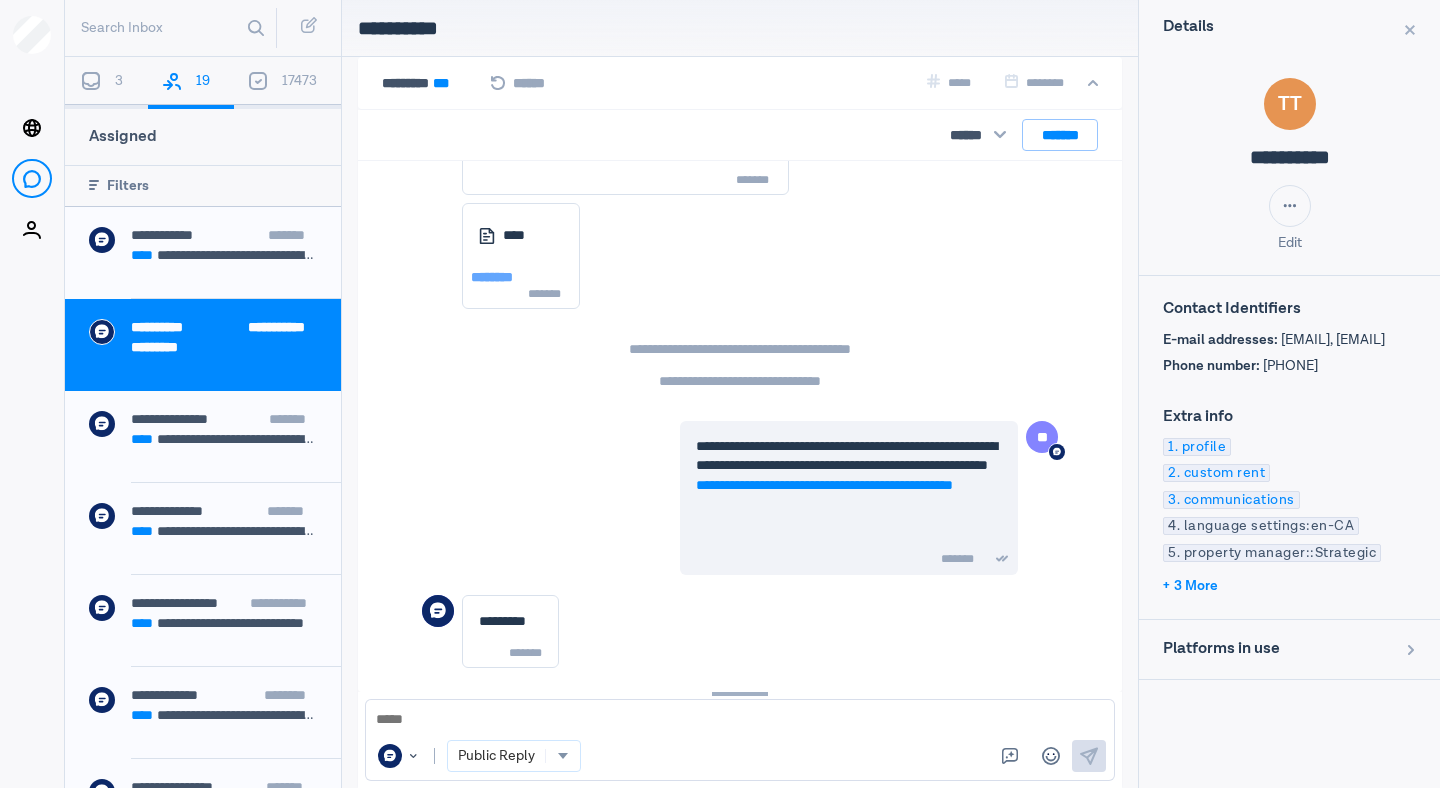 click on "1. profile 2. custom rent 3. communications 4. language settings :  en-CA 5. property manager: :  Strategic 3   More" at bounding box center (1289, 353) 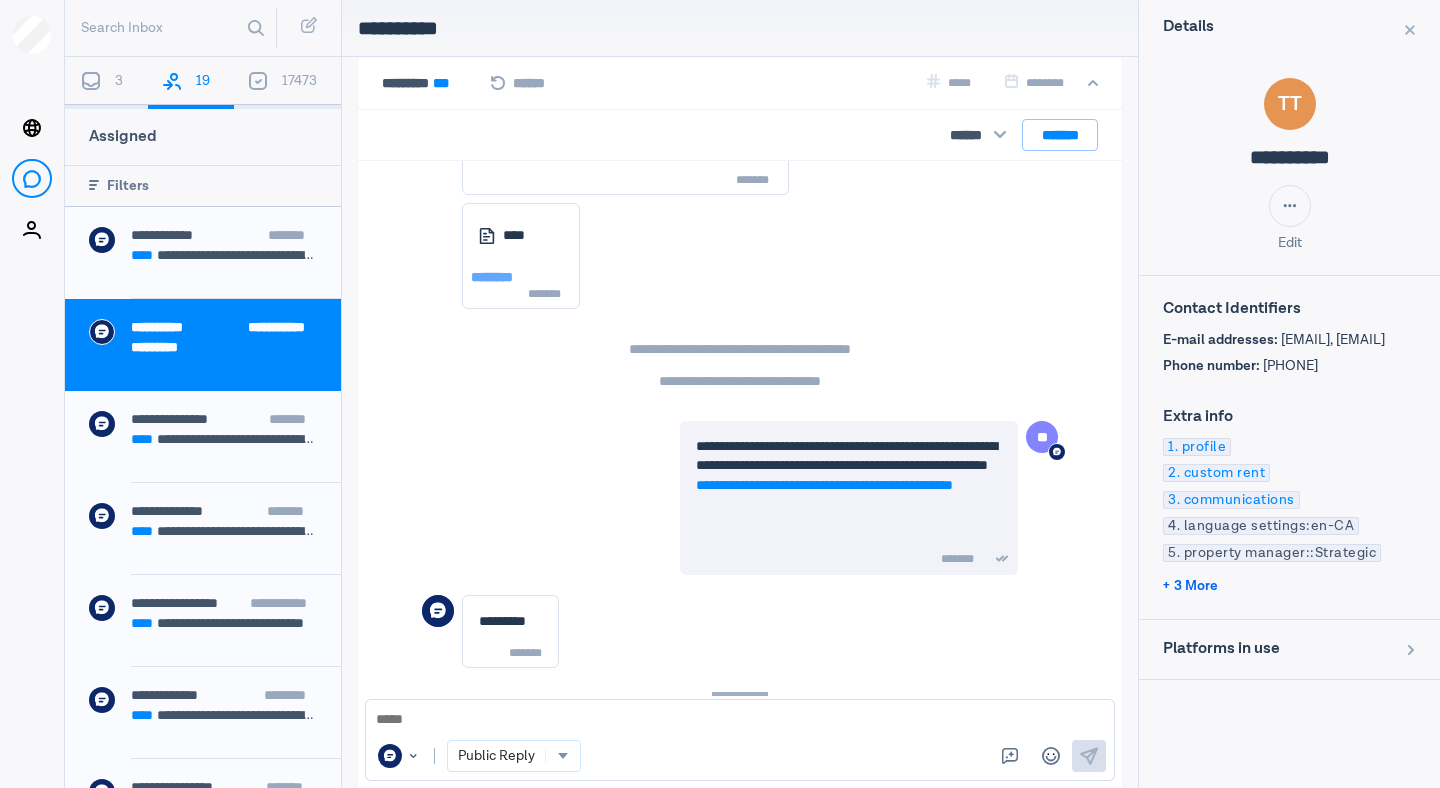 click on "3   More" at bounding box center (1190, 586) 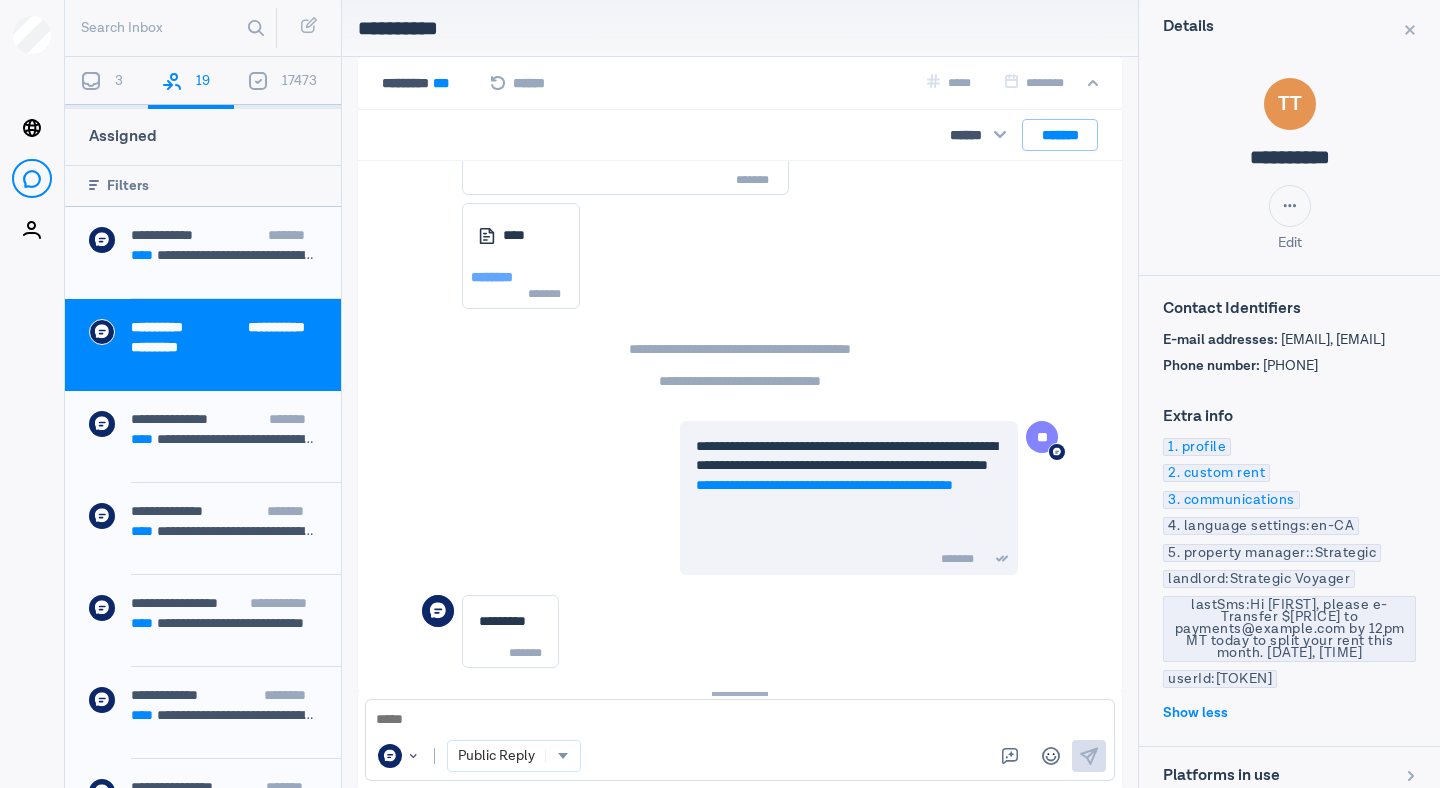 click on "3" at bounding box center [106, 83] 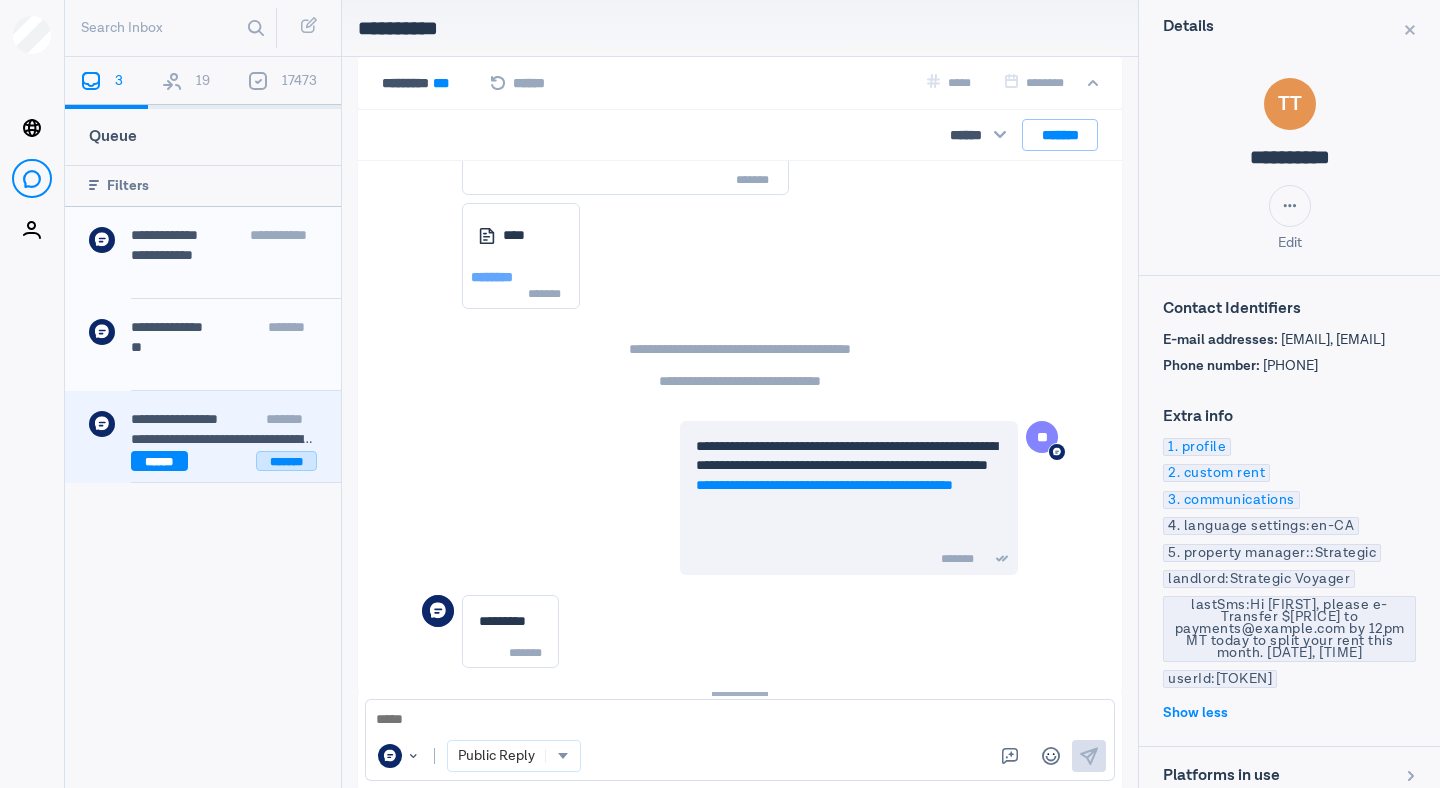 click on "*******" at bounding box center [286, 461] 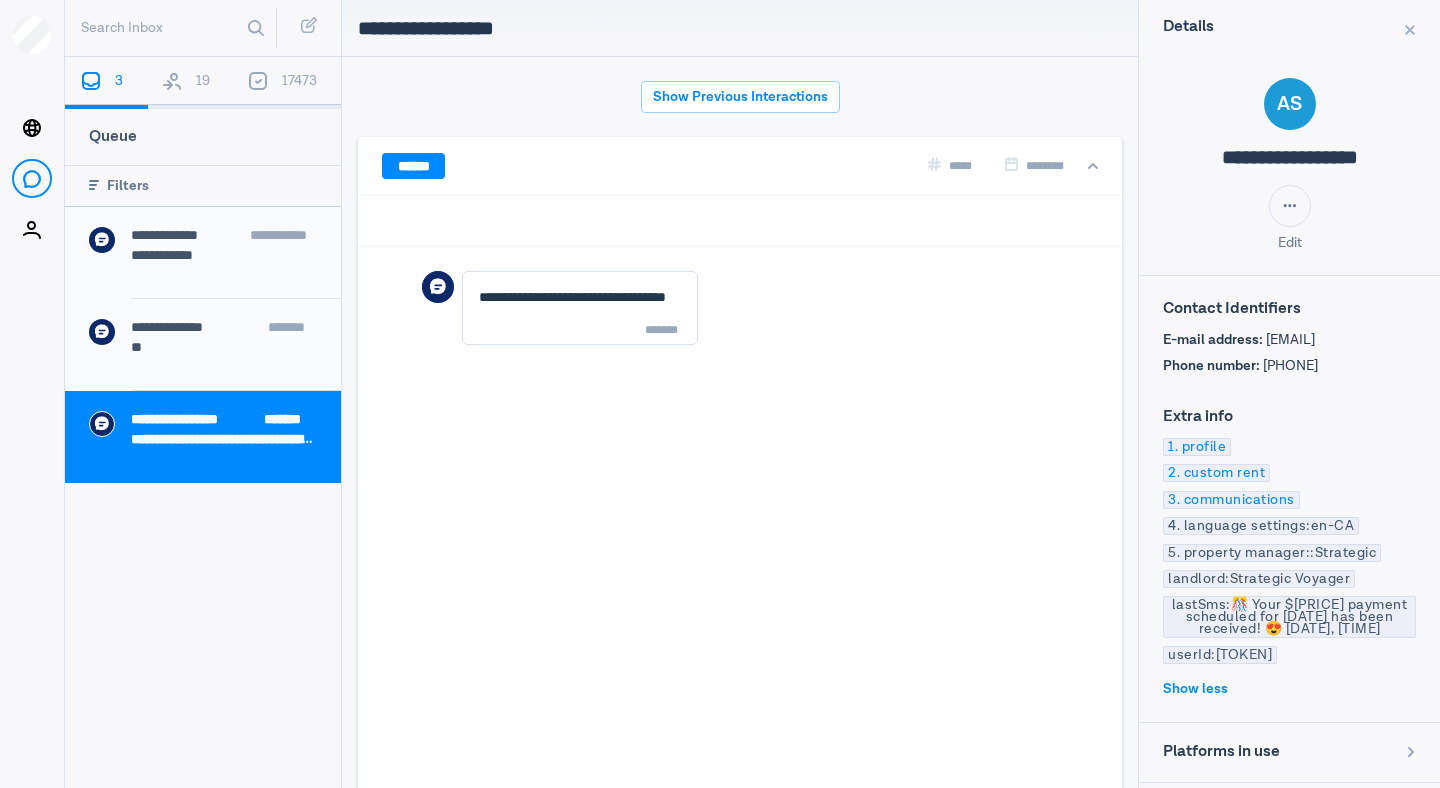 scroll, scrollTop: 80, scrollLeft: 0, axis: vertical 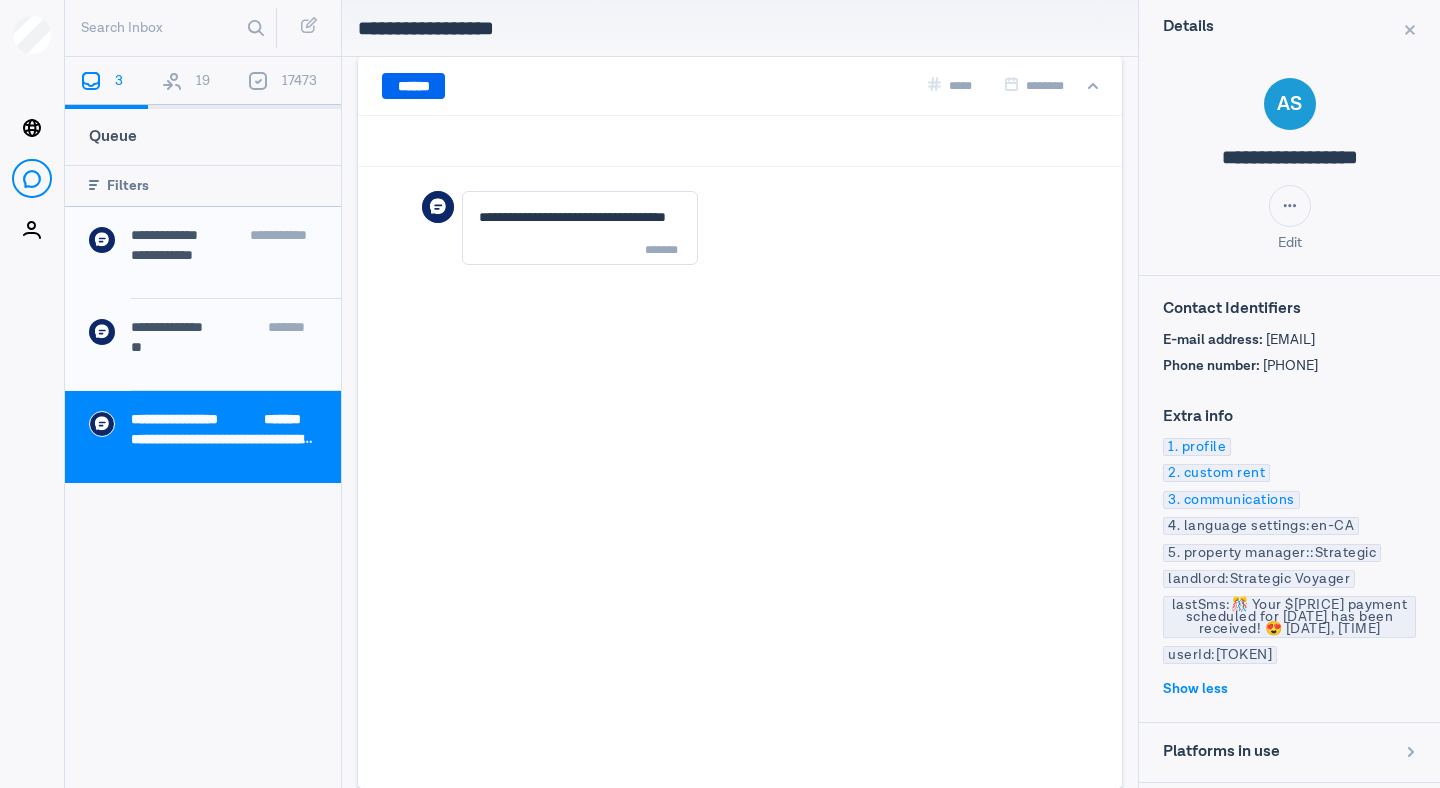 click on "******" at bounding box center [413, 86] 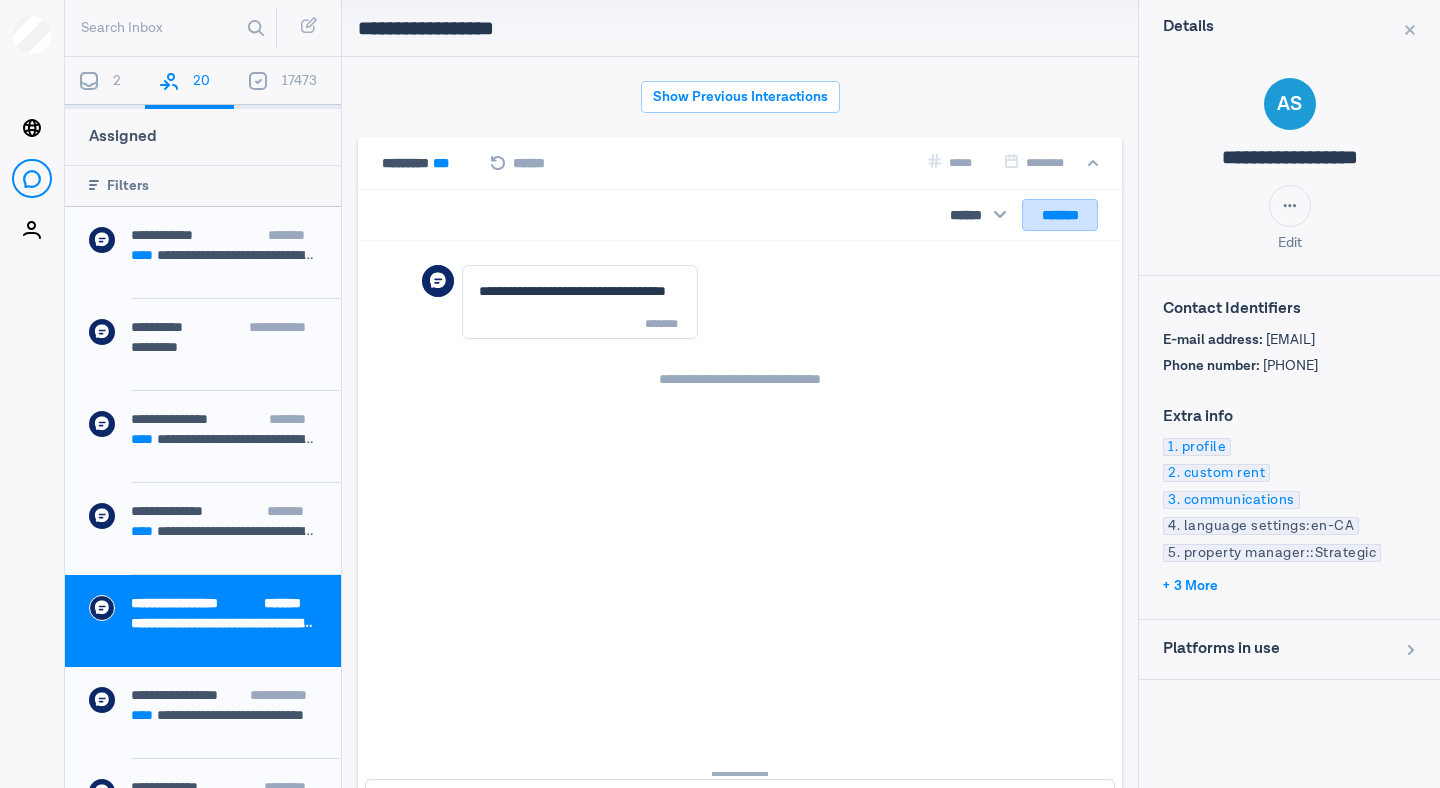 scroll, scrollTop: 80, scrollLeft: 0, axis: vertical 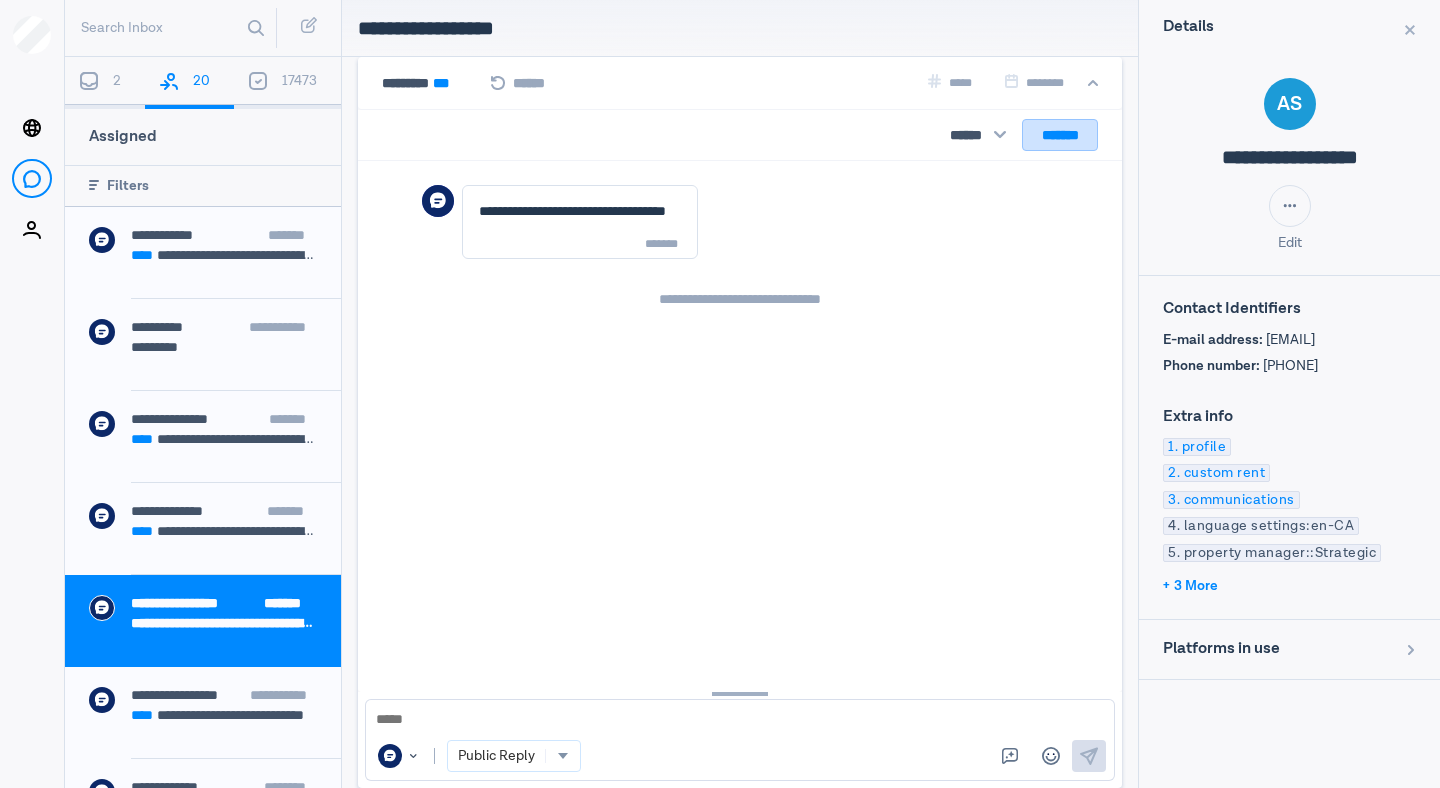 click on "*******" at bounding box center (1060, 135) 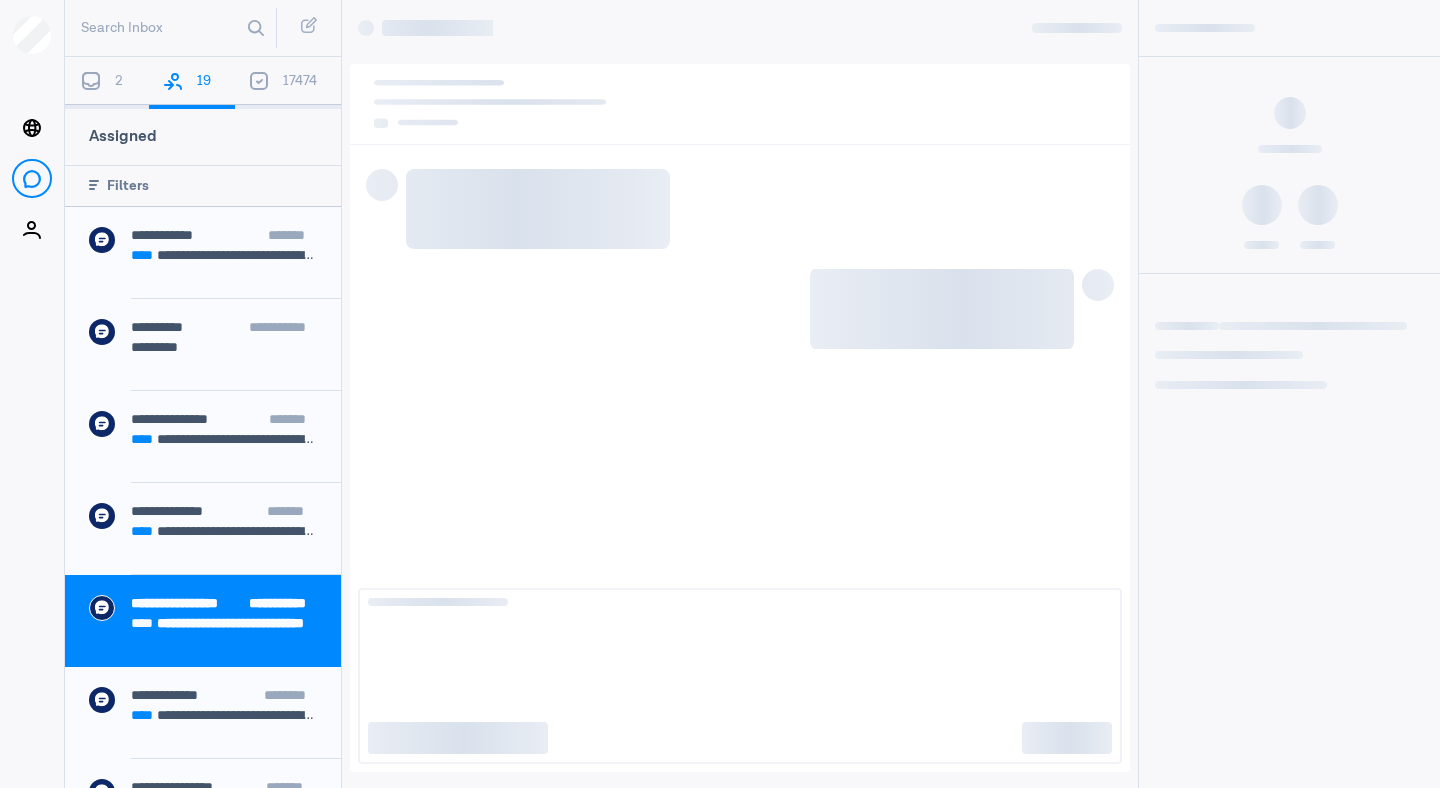 click on "2" at bounding box center (107, 83) 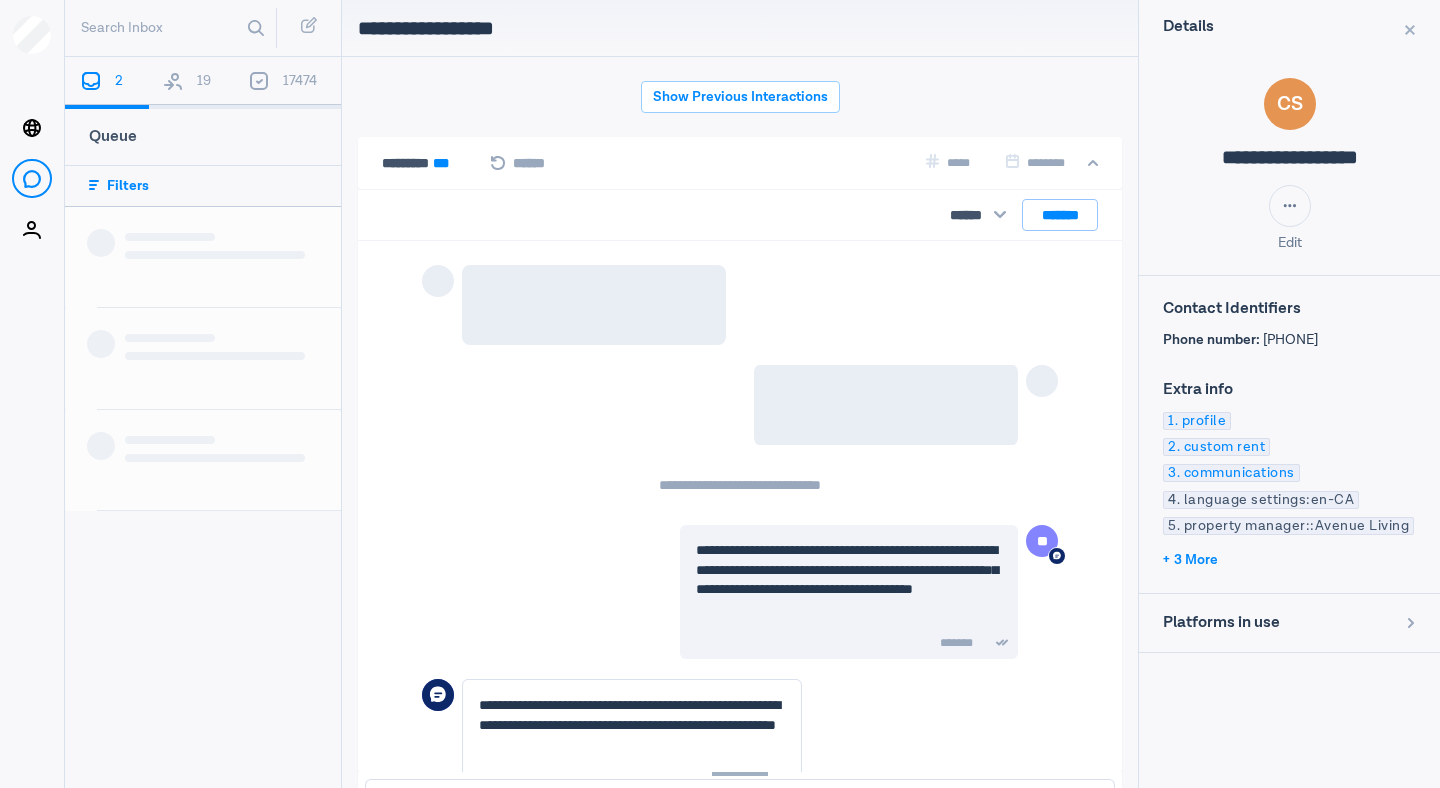 scroll, scrollTop: 80, scrollLeft: 0, axis: vertical 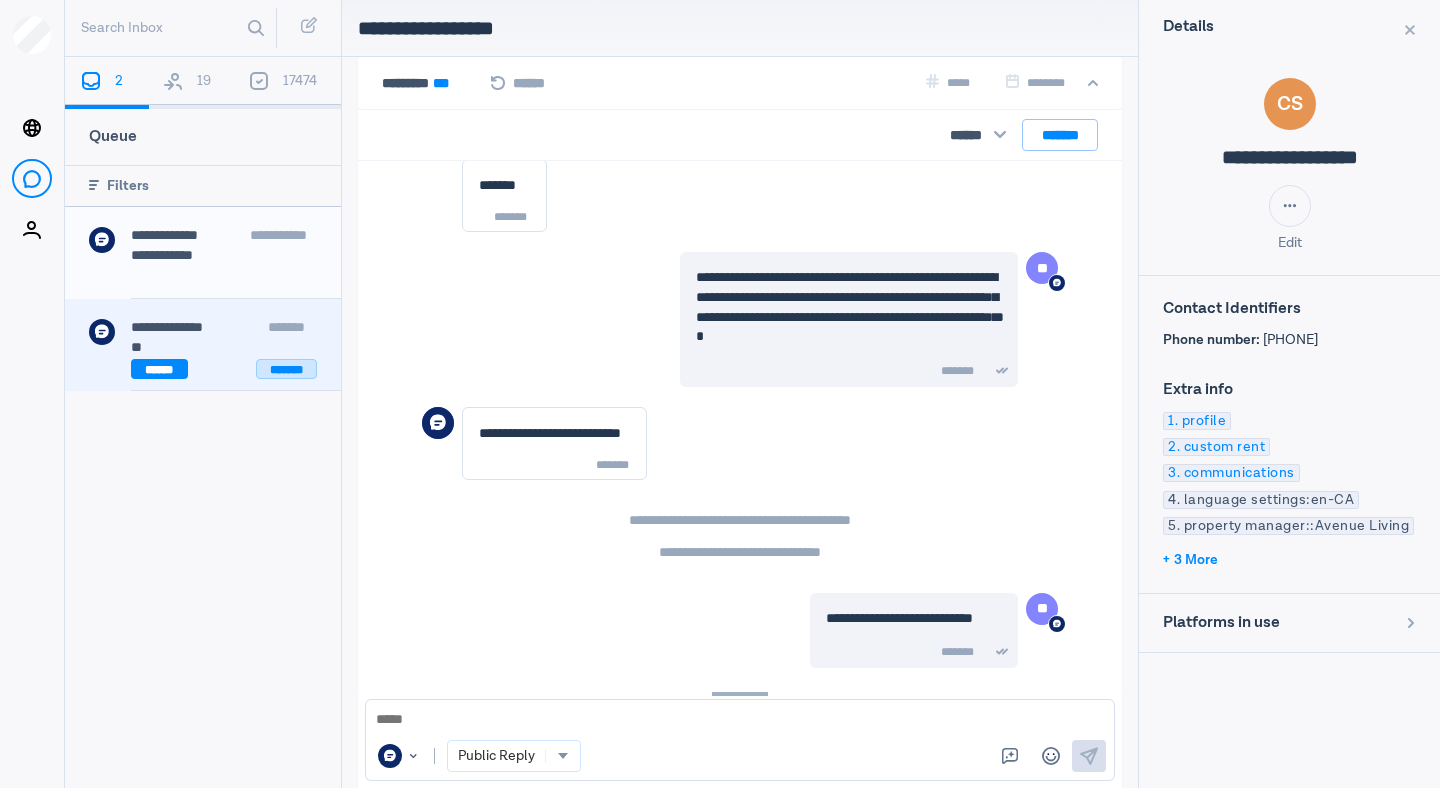 click on "*******" at bounding box center [286, 369] 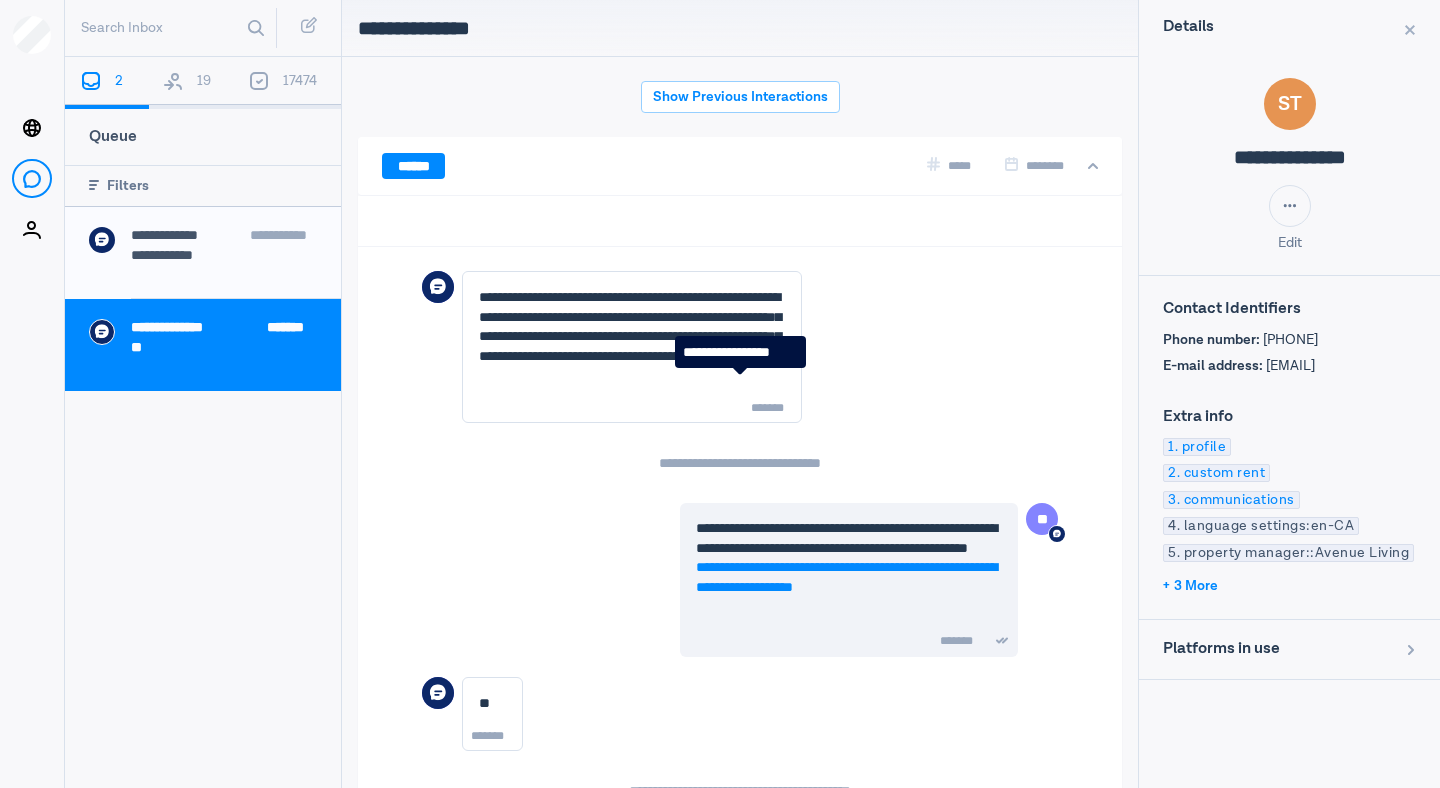 scroll, scrollTop: 80, scrollLeft: 0, axis: vertical 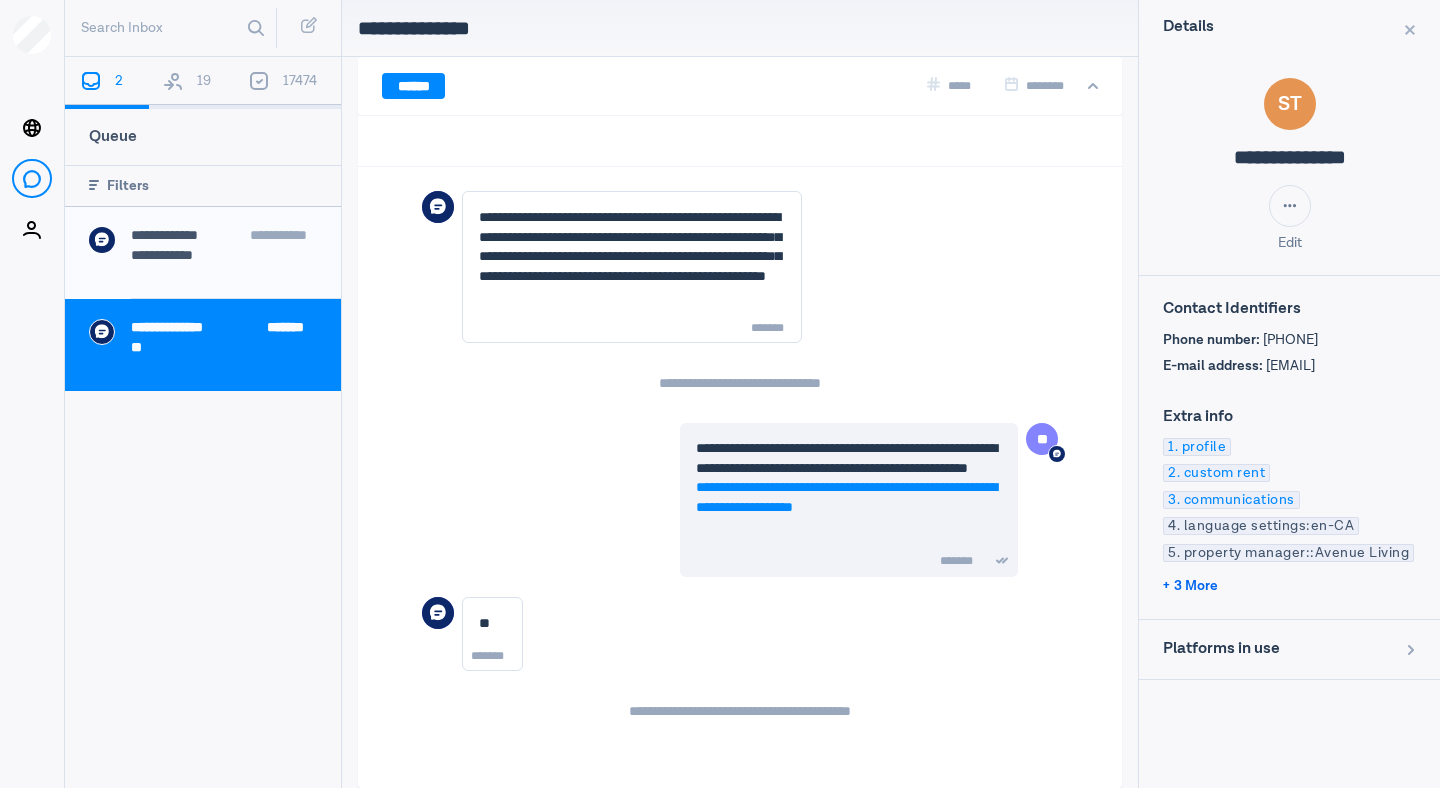 click on "3   More" at bounding box center (1190, 586) 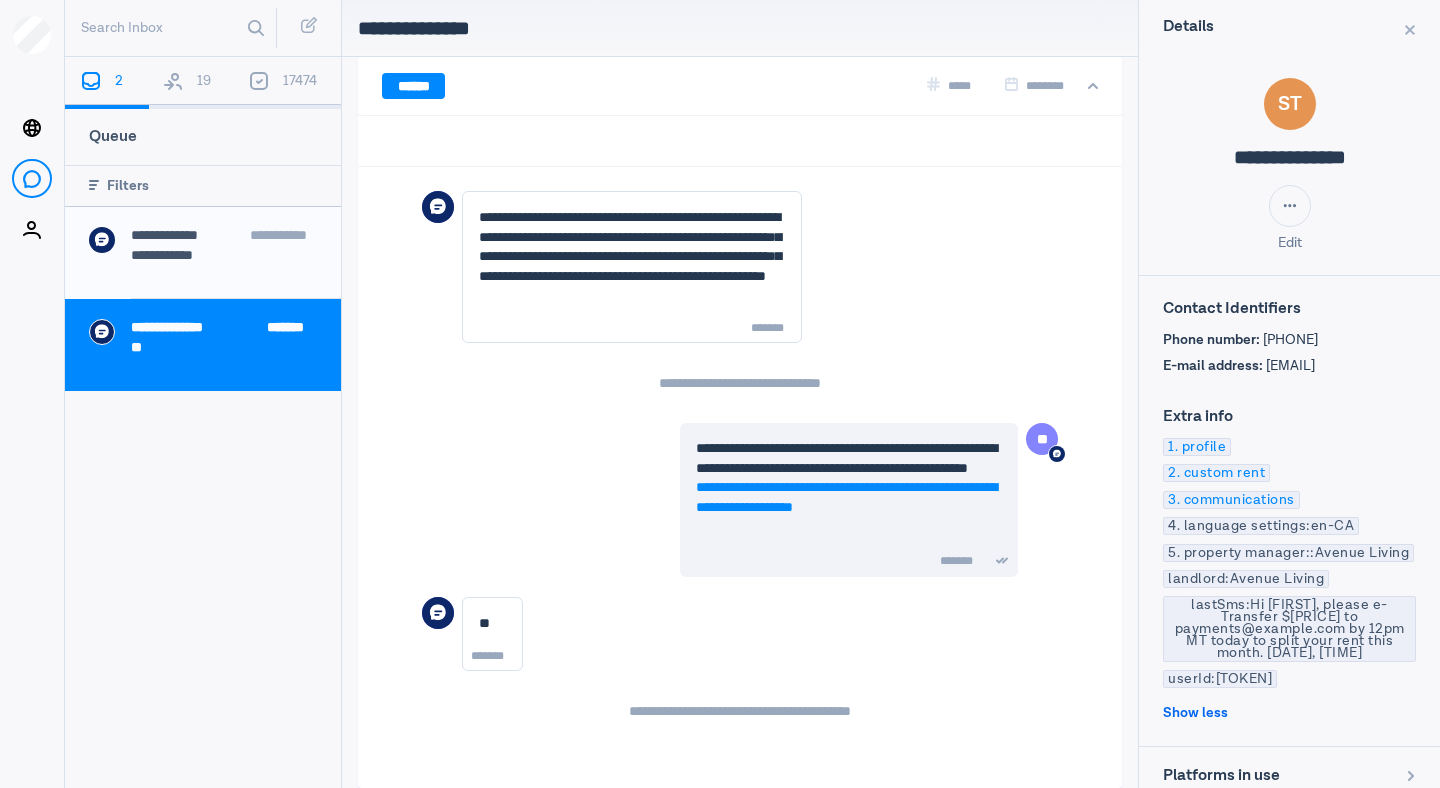 scroll, scrollTop: 31, scrollLeft: 0, axis: vertical 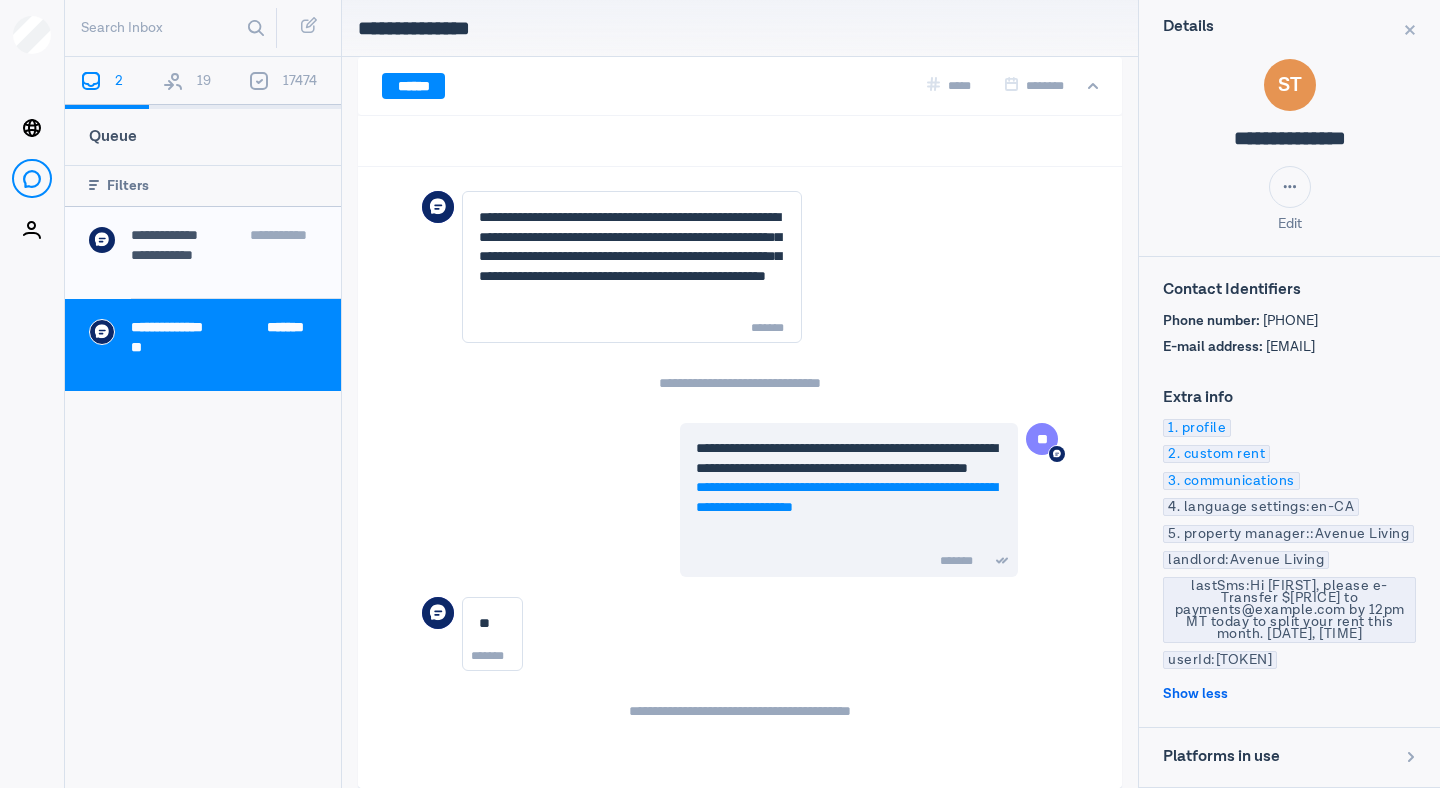type 